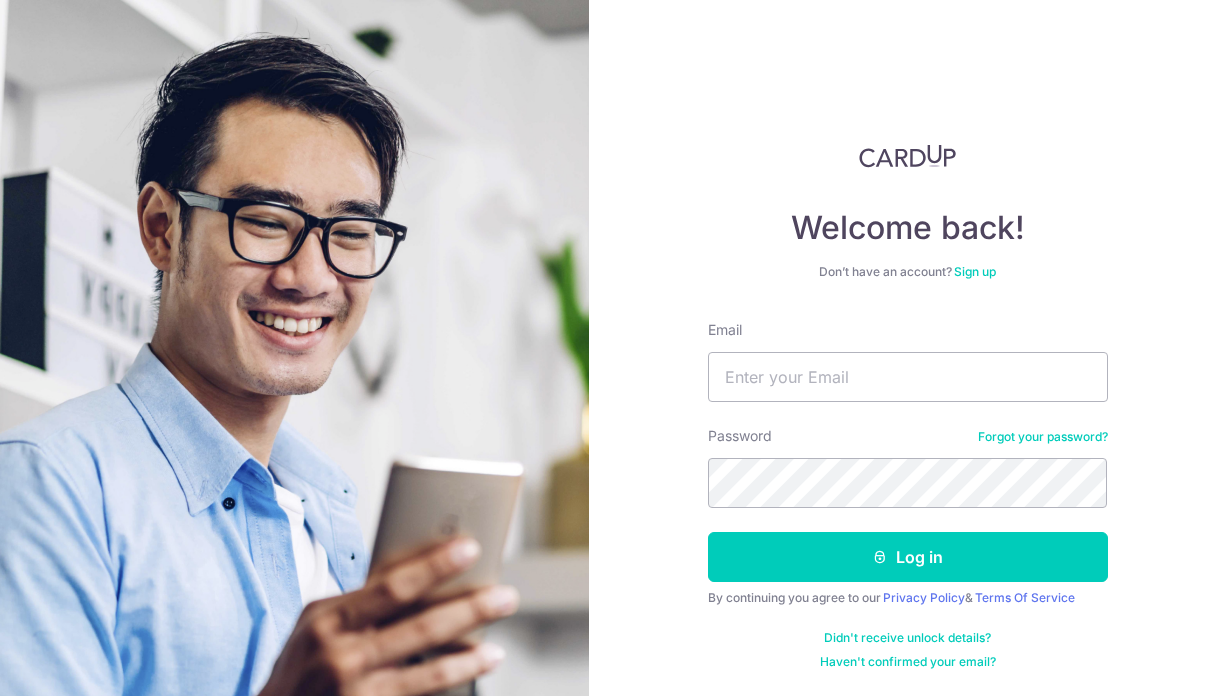 scroll, scrollTop: 0, scrollLeft: 0, axis: both 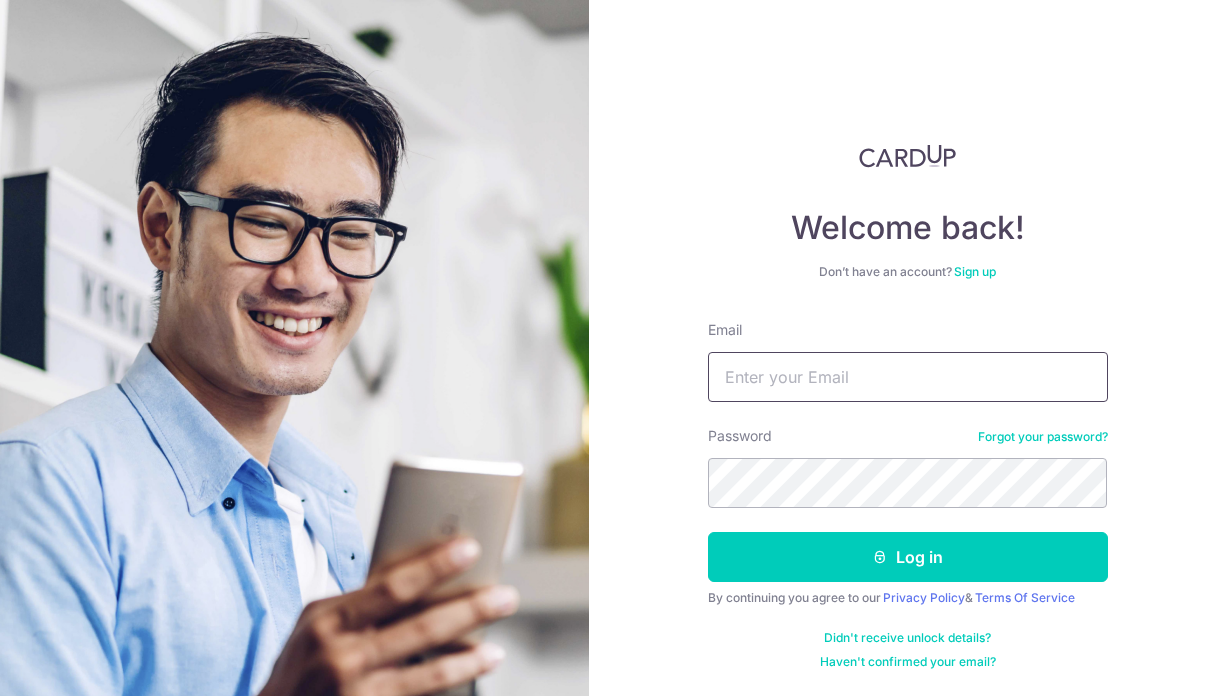 click on "Email" at bounding box center [908, 377] 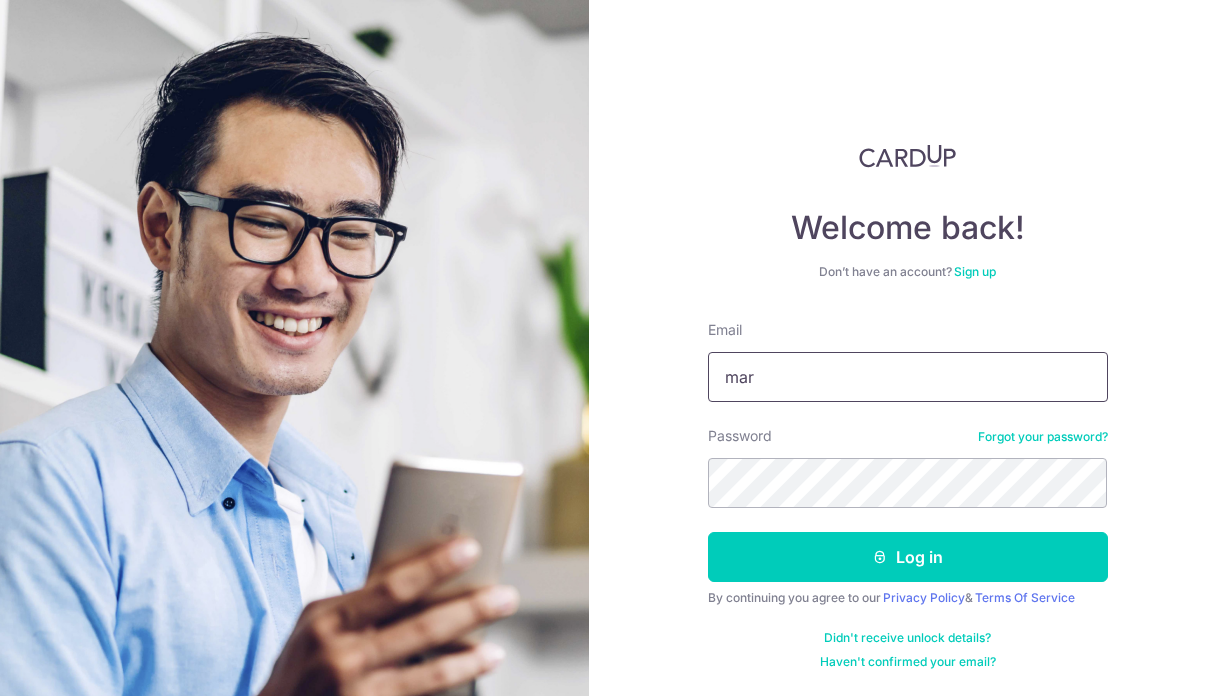 type on "[EMAIL]" 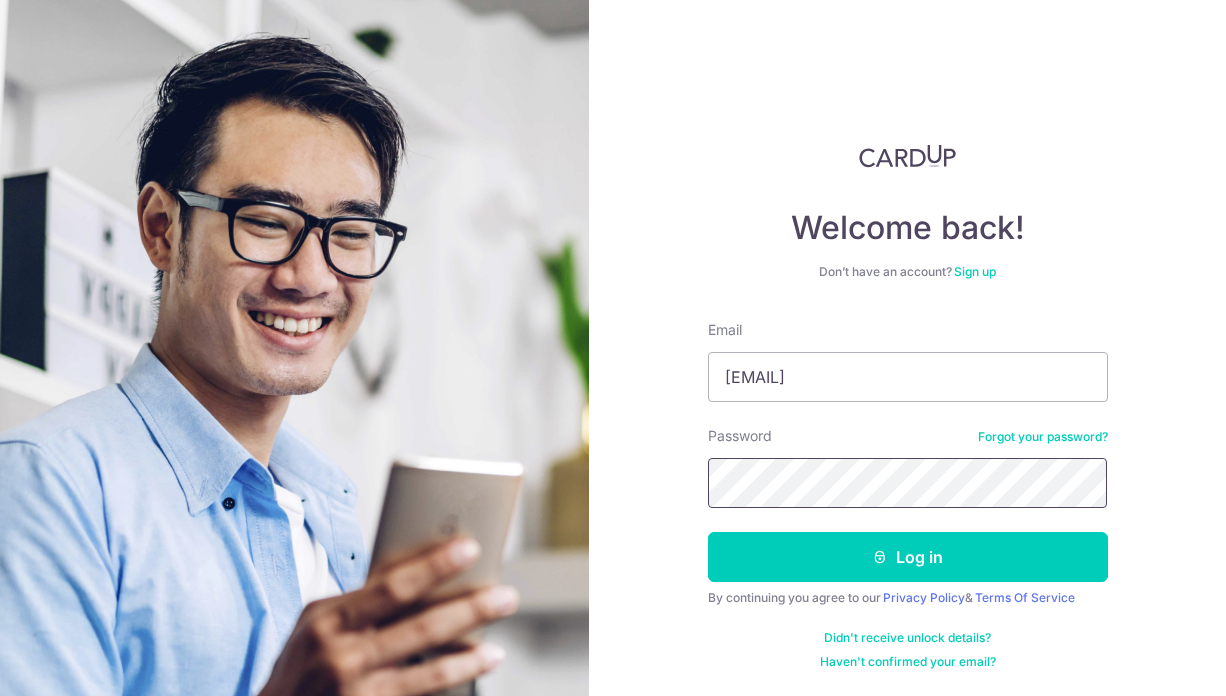 click on "Log in" at bounding box center [908, 557] 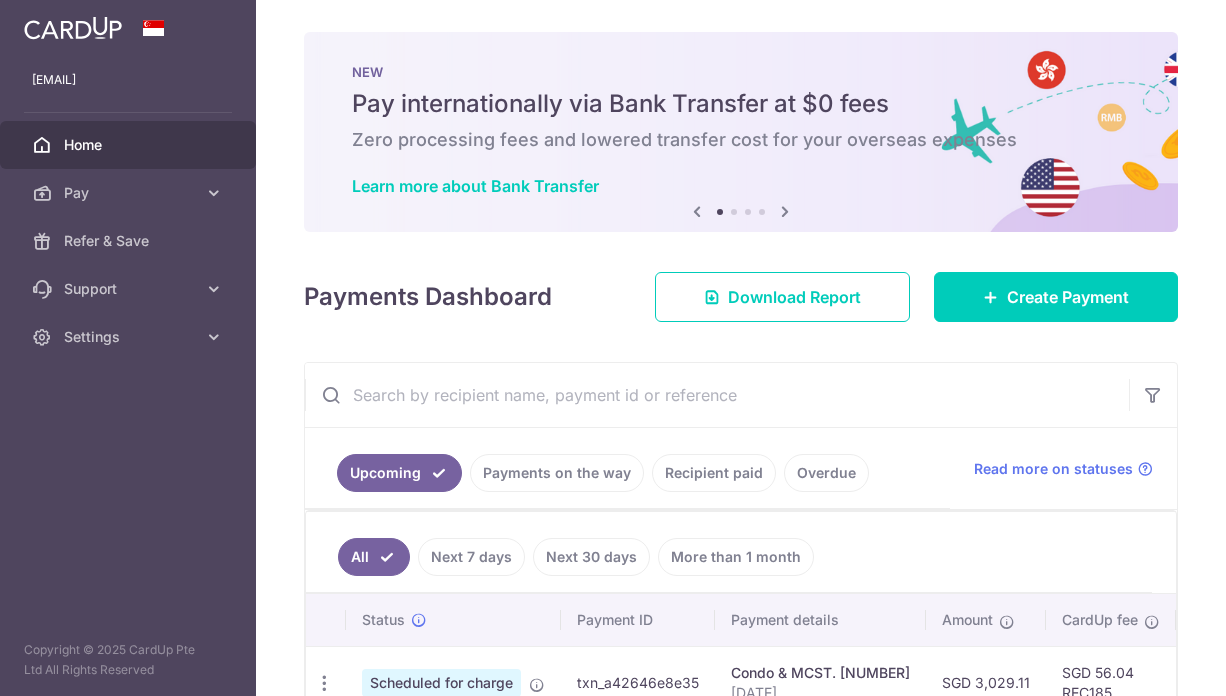 scroll, scrollTop: 0, scrollLeft: 0, axis: both 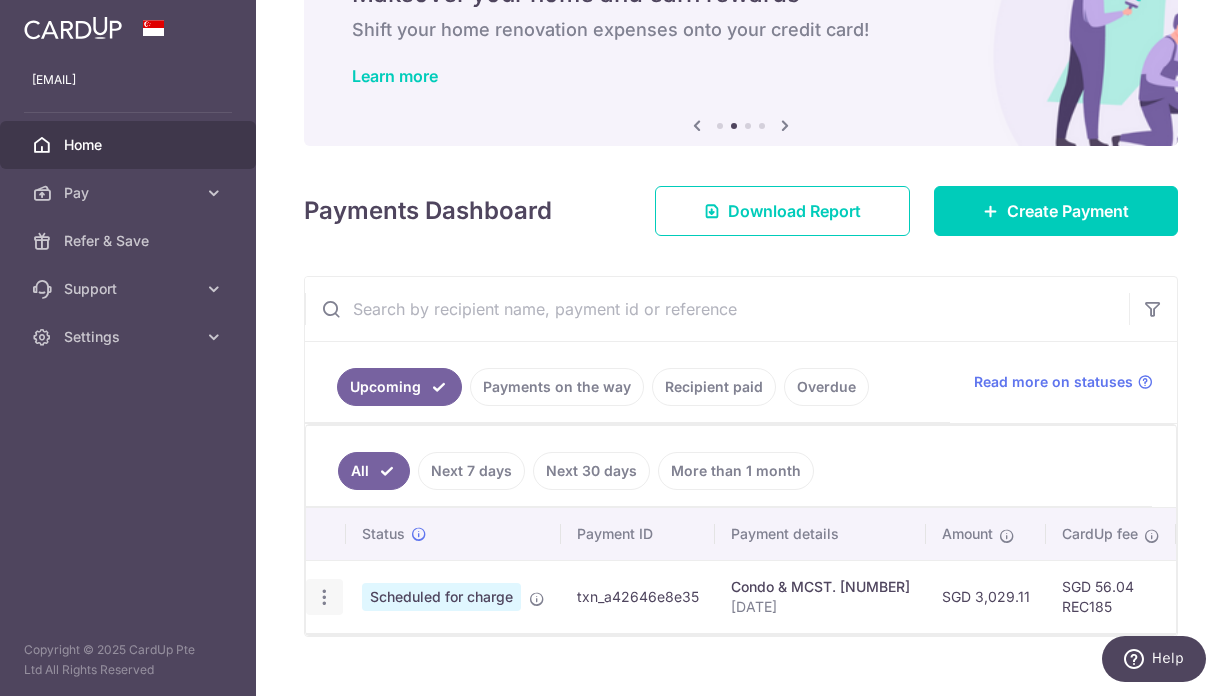click at bounding box center [324, 597] 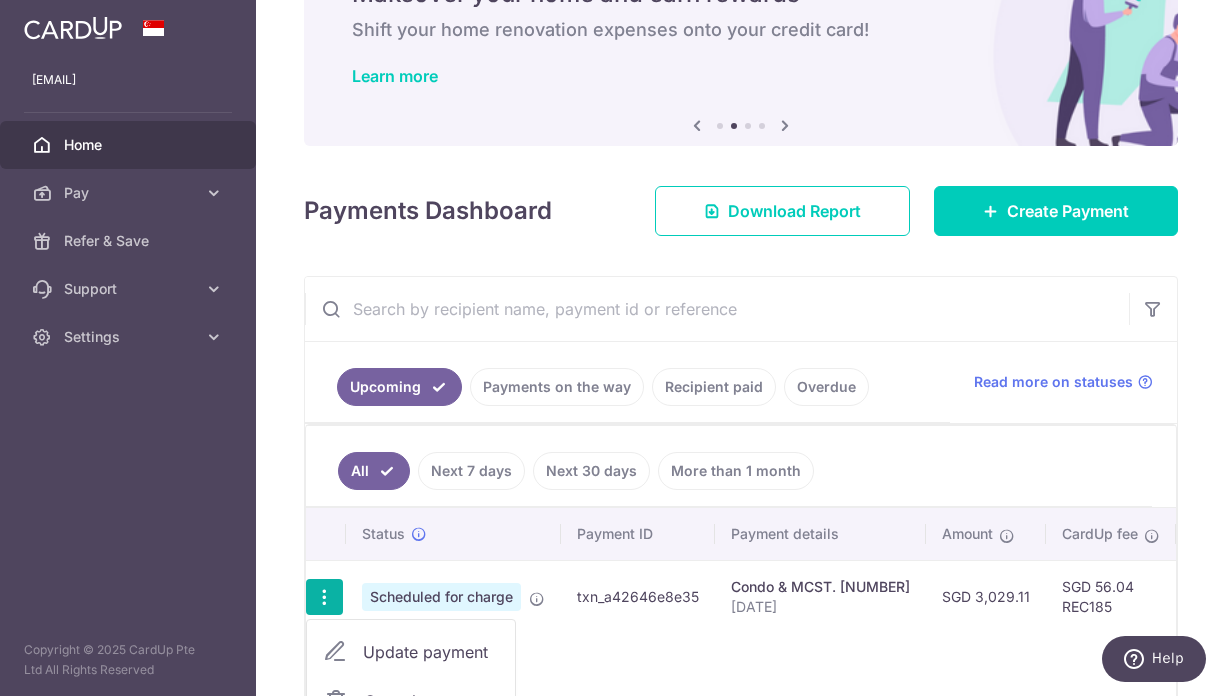 scroll, scrollTop: 253, scrollLeft: 0, axis: vertical 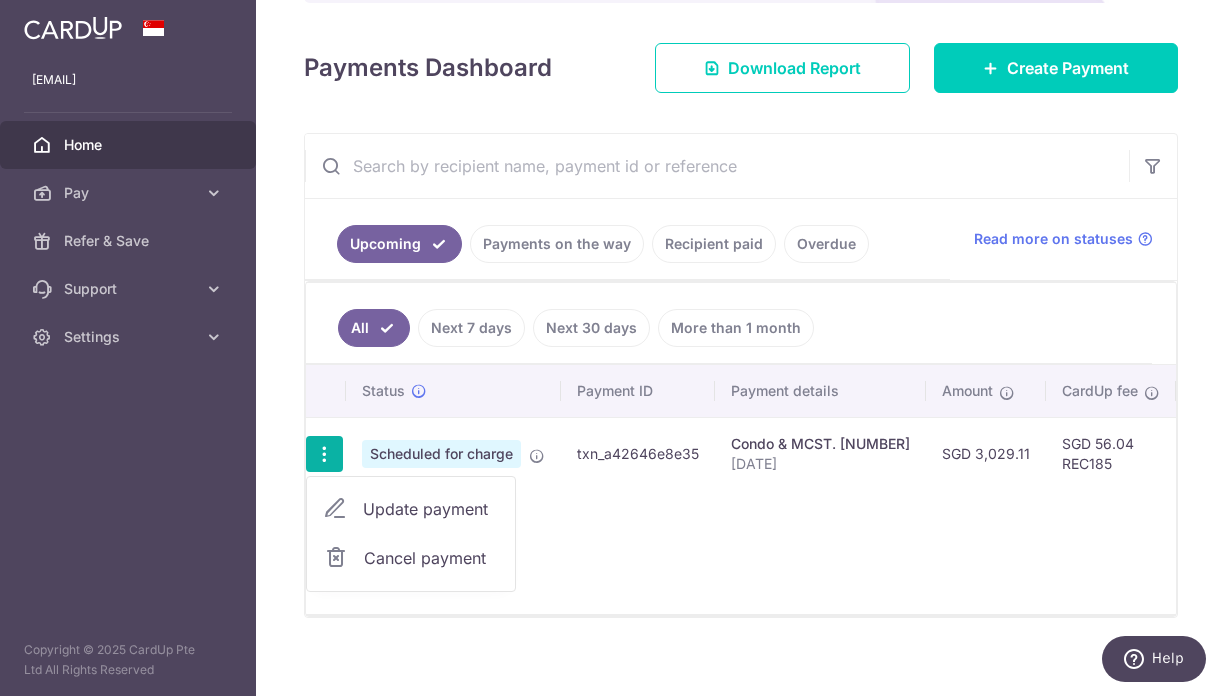 click on "Update payment" at bounding box center (431, 509) 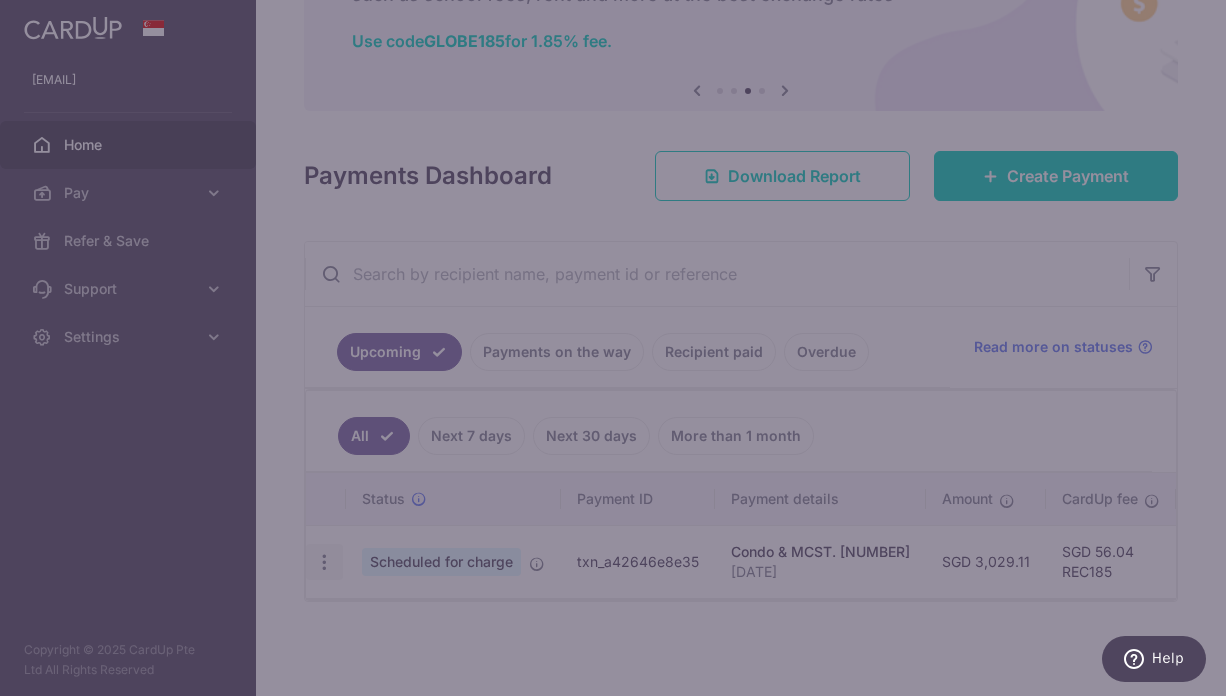 type on "3,029.11" 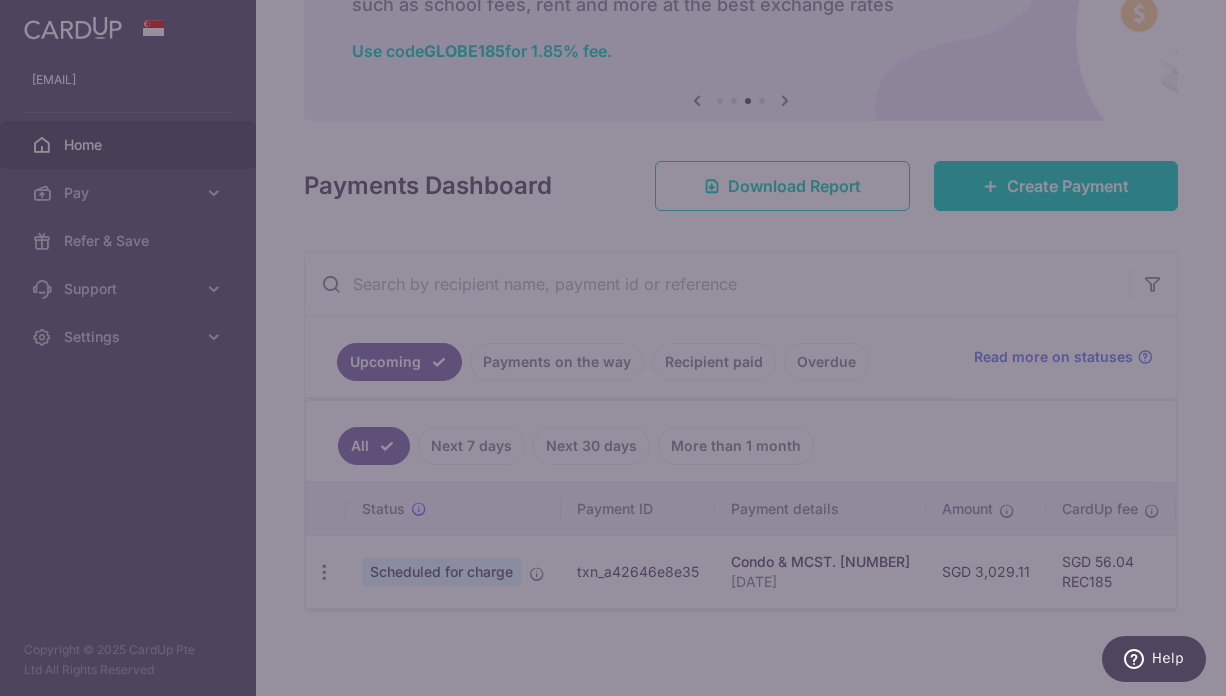 type on "REC185" 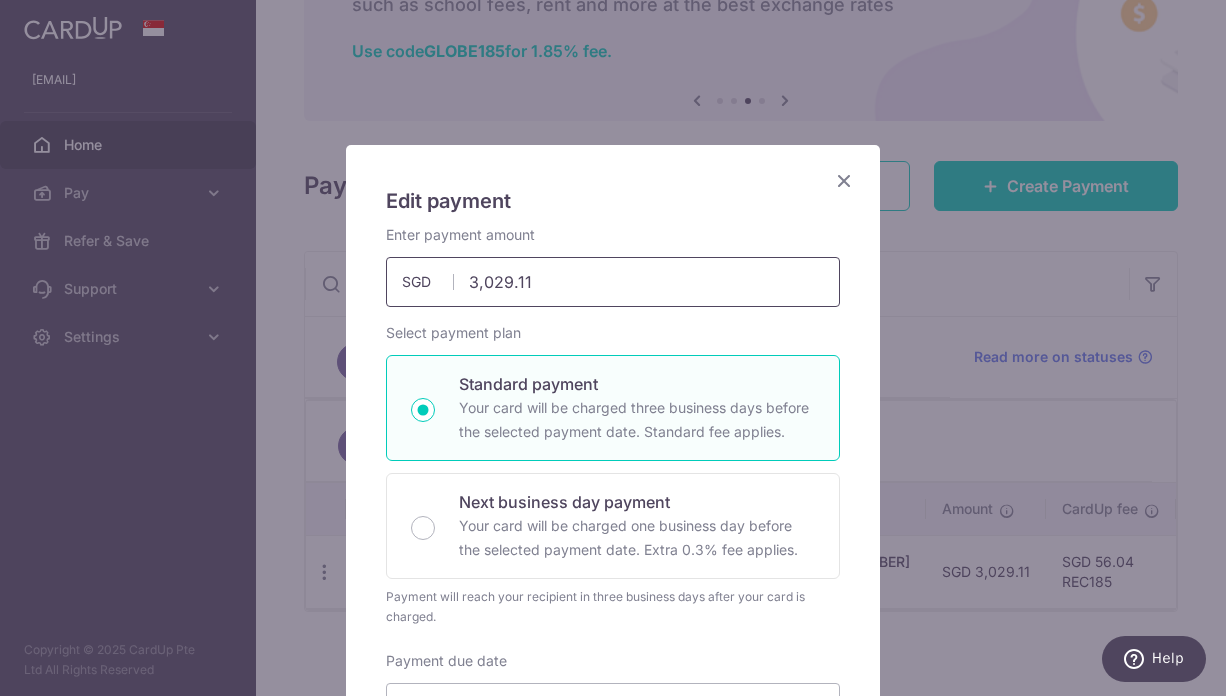 click on "3,029.11" at bounding box center [613, 282] 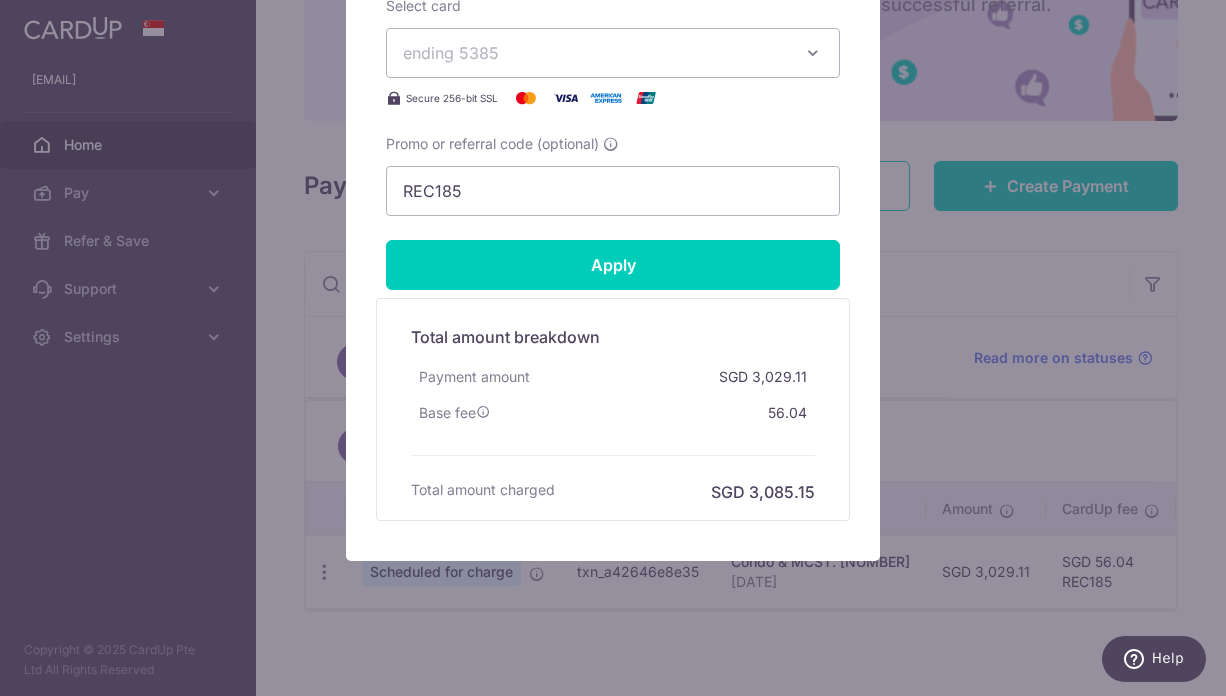 scroll, scrollTop: 918, scrollLeft: 0, axis: vertical 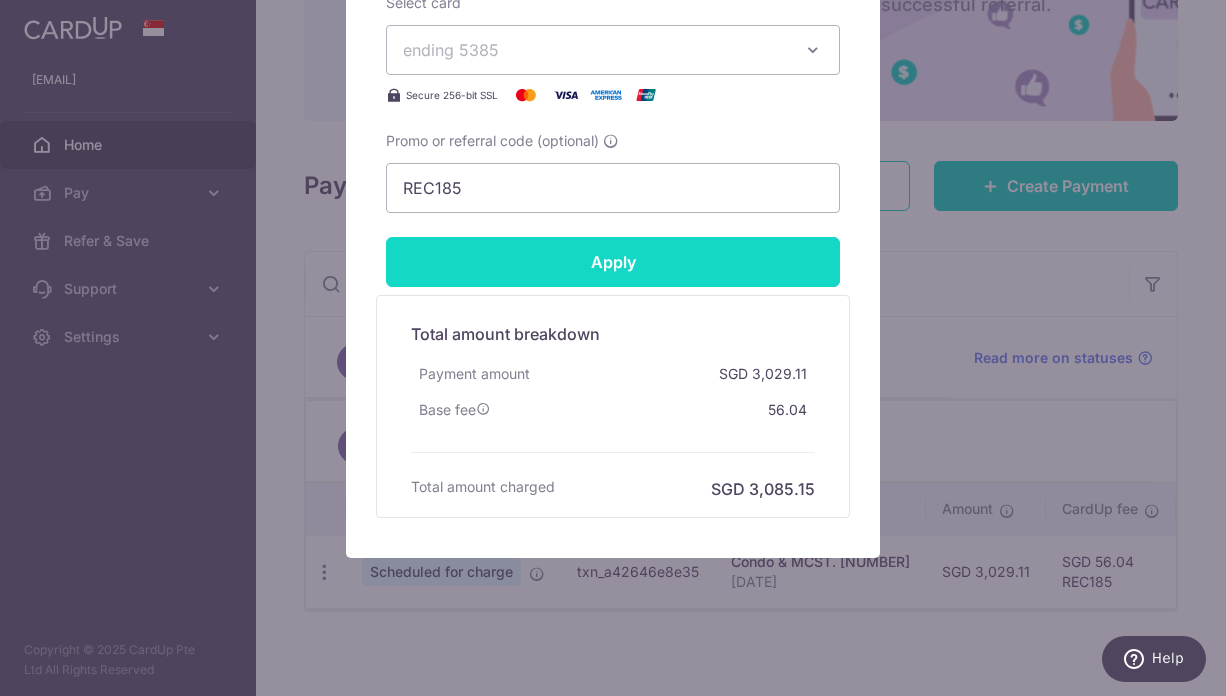 type on "3,026.06" 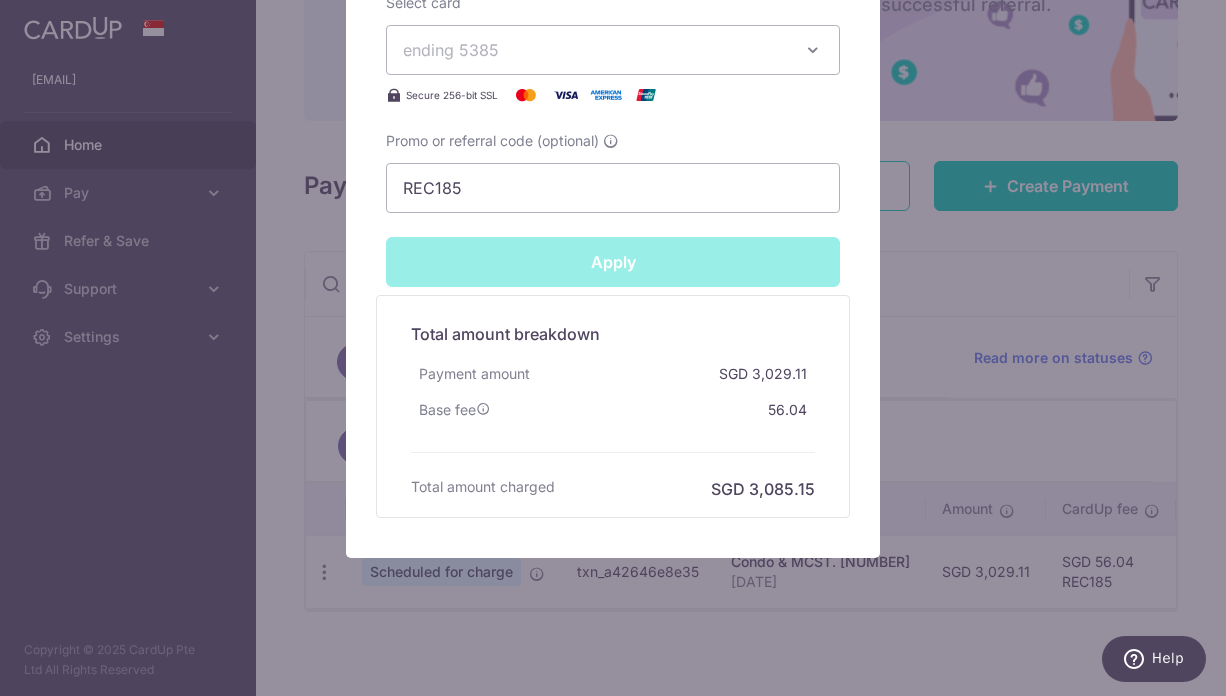 type on "Successfully Applied" 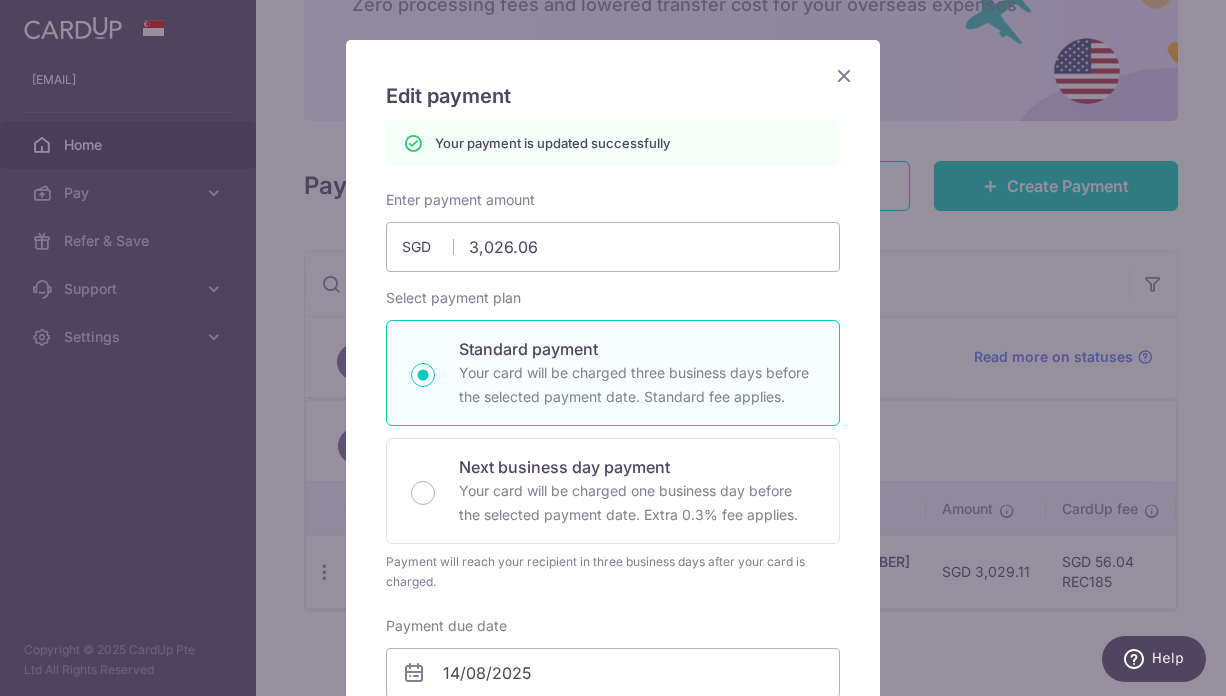 scroll, scrollTop: 0, scrollLeft: 0, axis: both 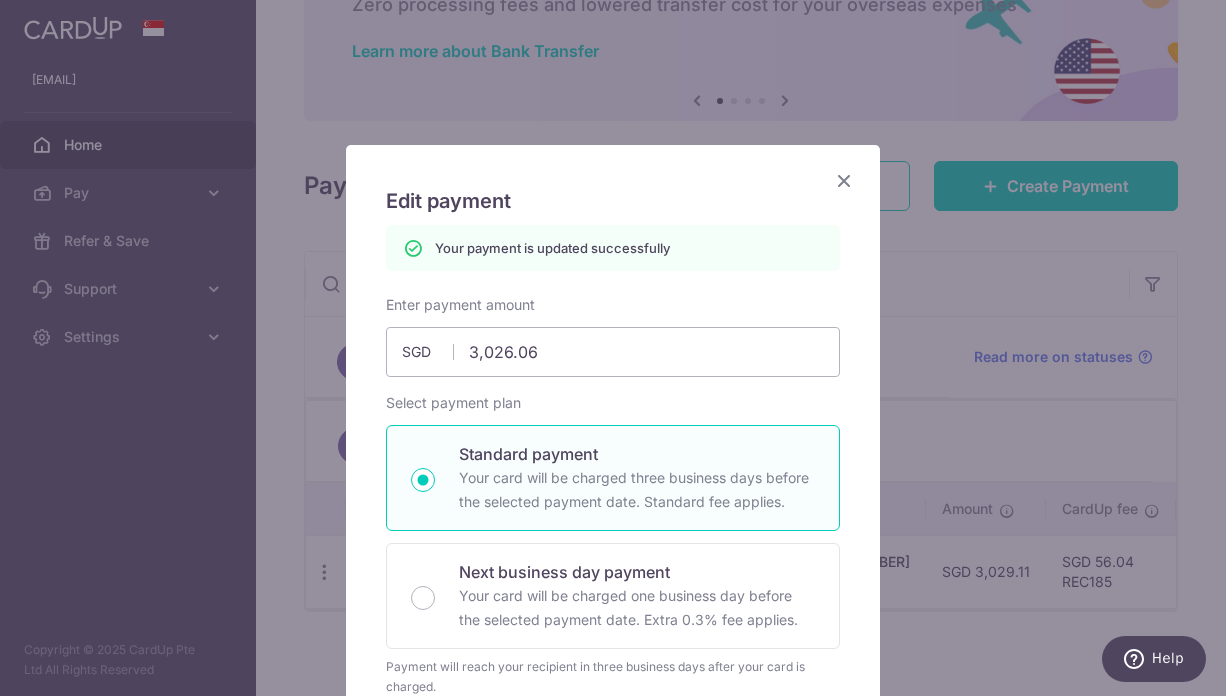 click at bounding box center [844, 180] 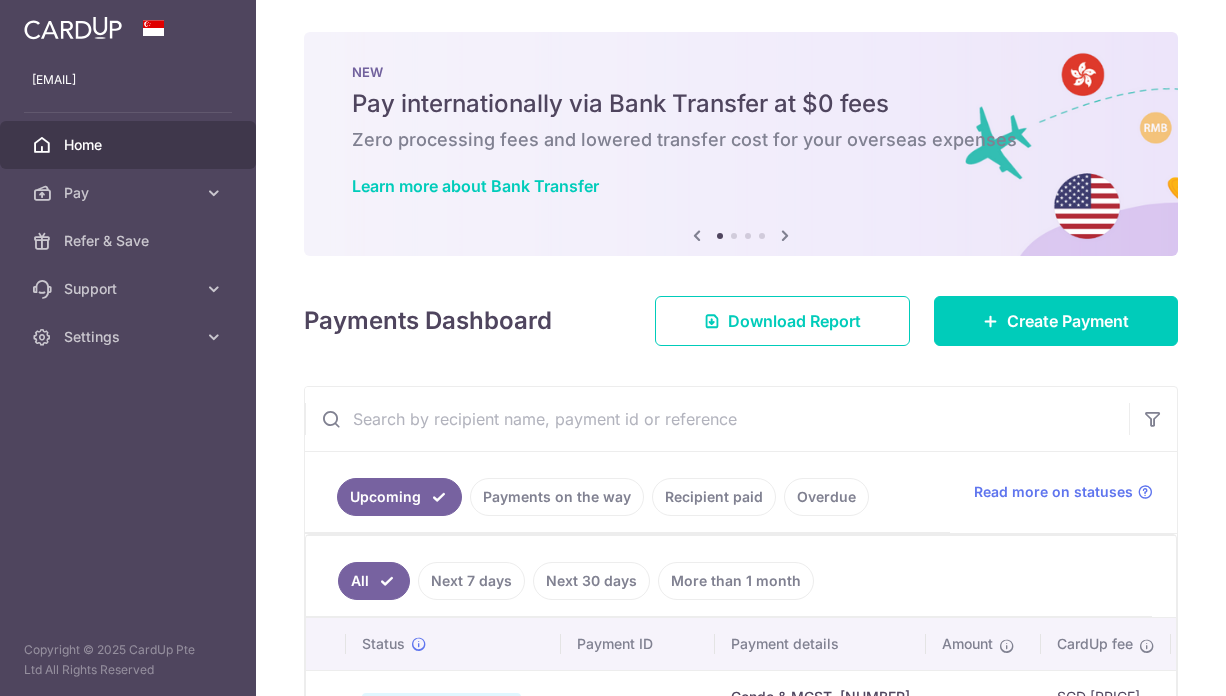 scroll, scrollTop: 0, scrollLeft: 0, axis: both 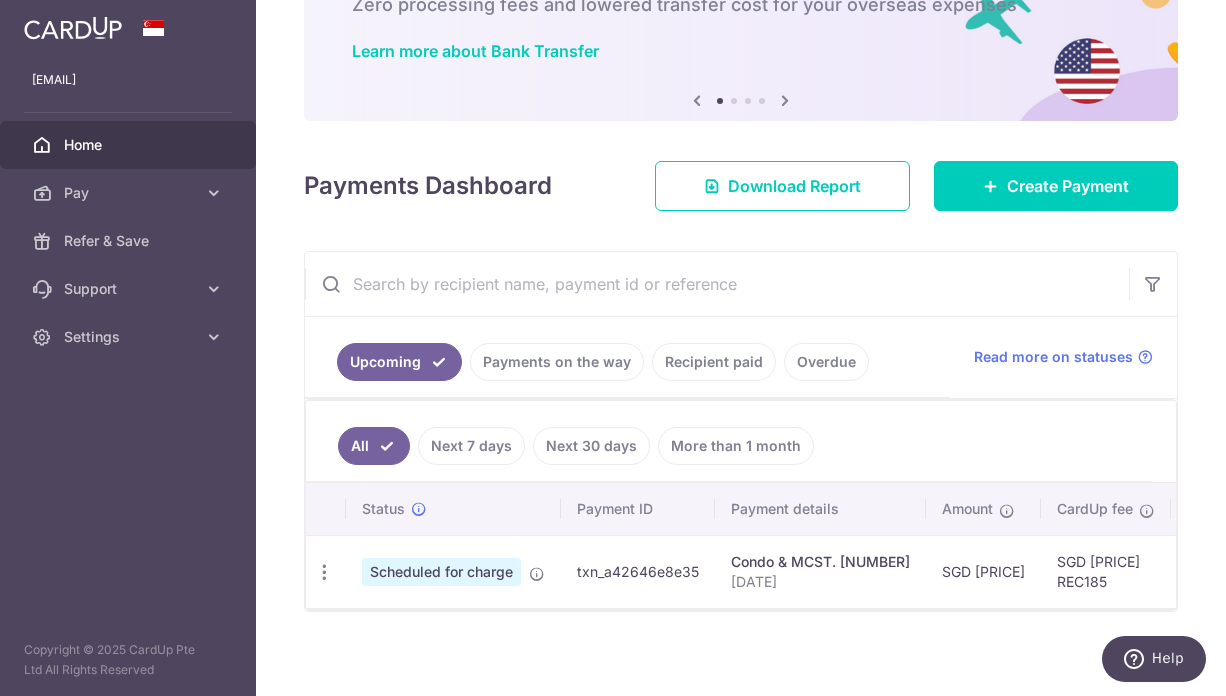 click on "Payments on the way" at bounding box center (557, 362) 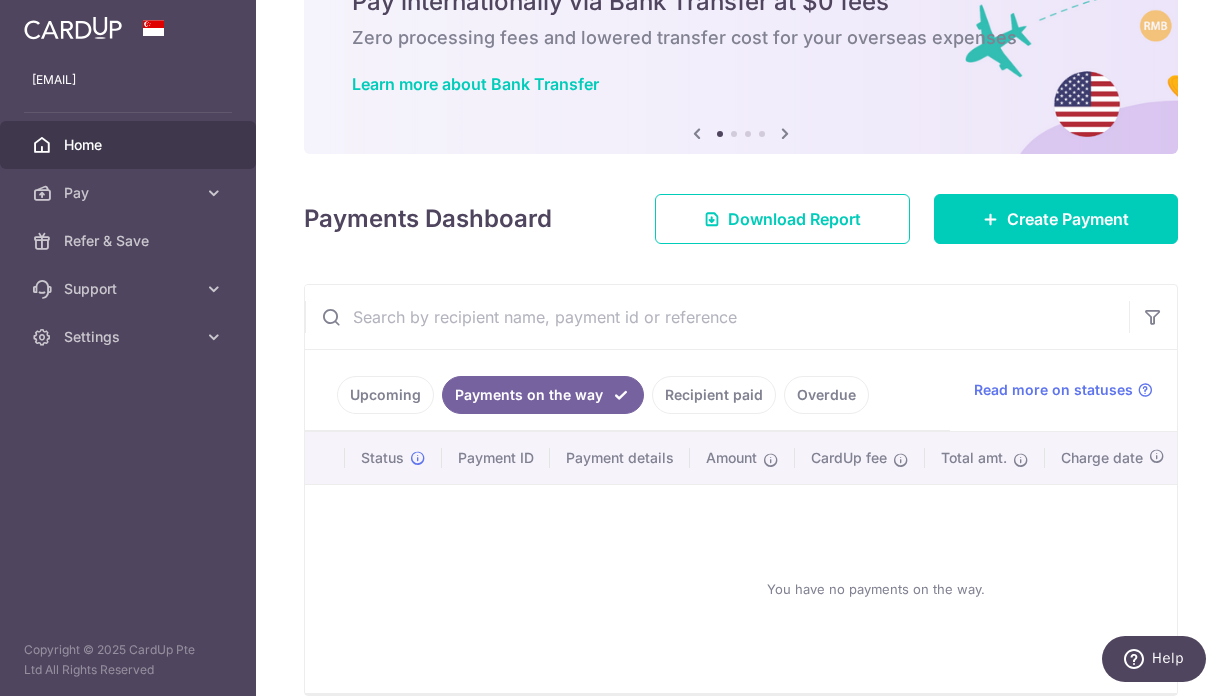 scroll, scrollTop: 135, scrollLeft: 0, axis: vertical 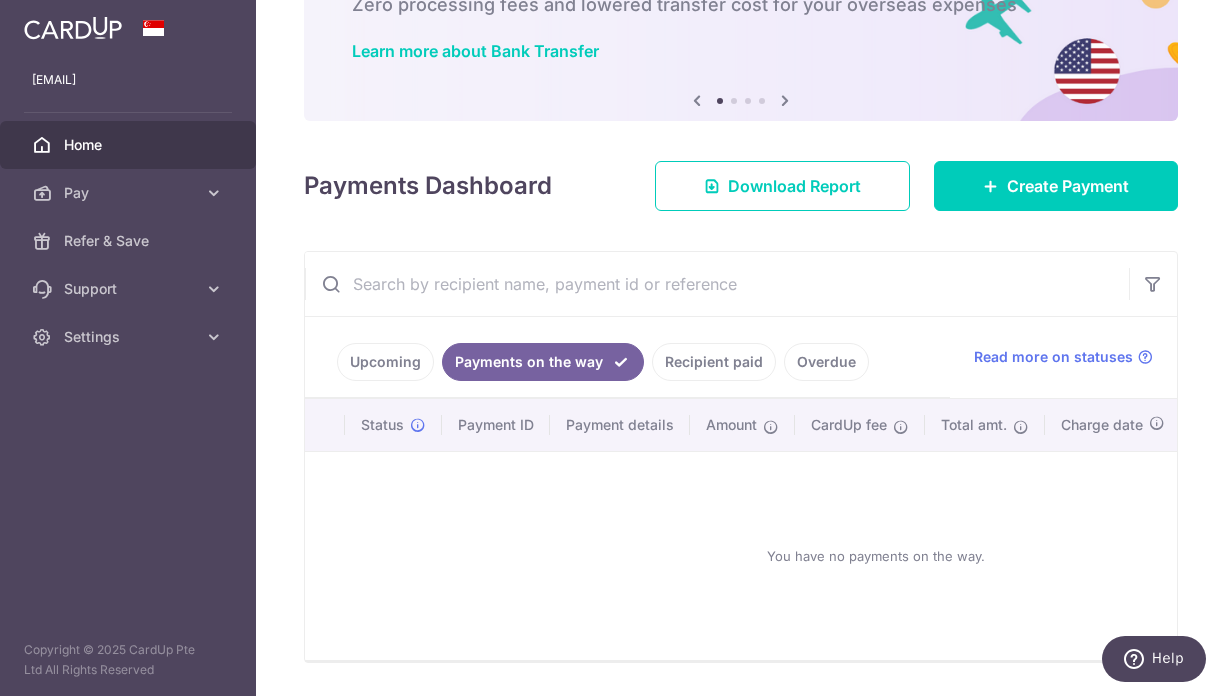 click on "Upcoming
Payments on the way
Recipient paid
Overdue" at bounding box center [627, 357] 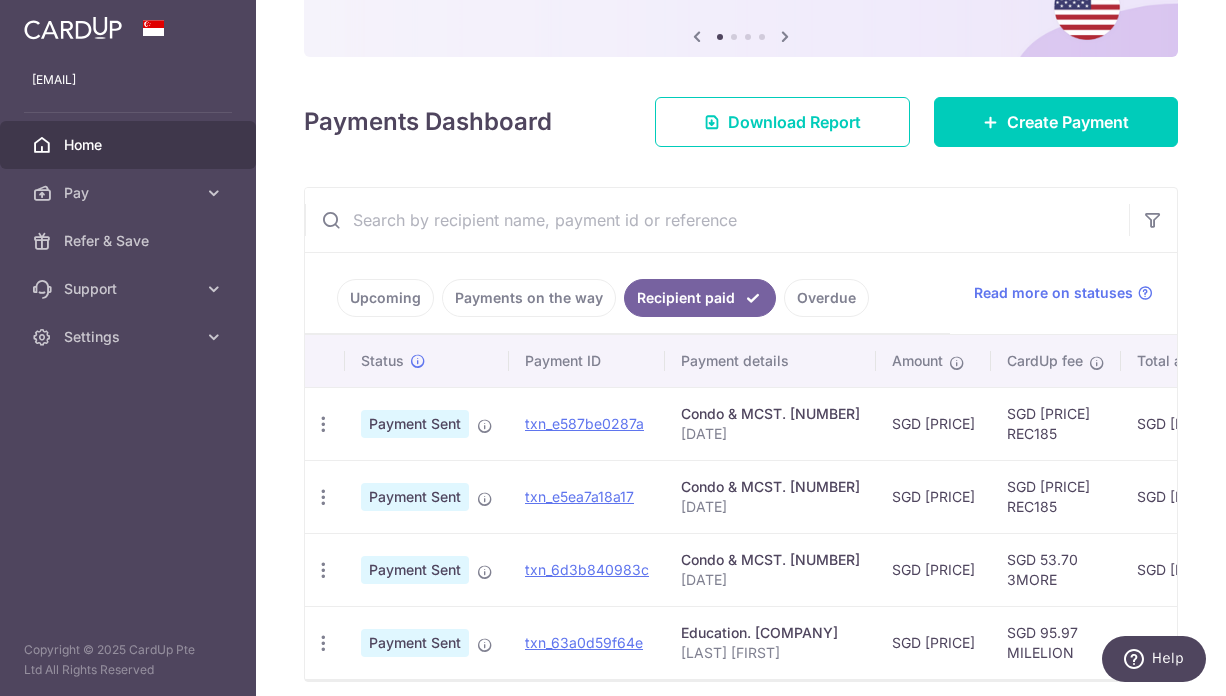 scroll, scrollTop: 199, scrollLeft: 0, axis: vertical 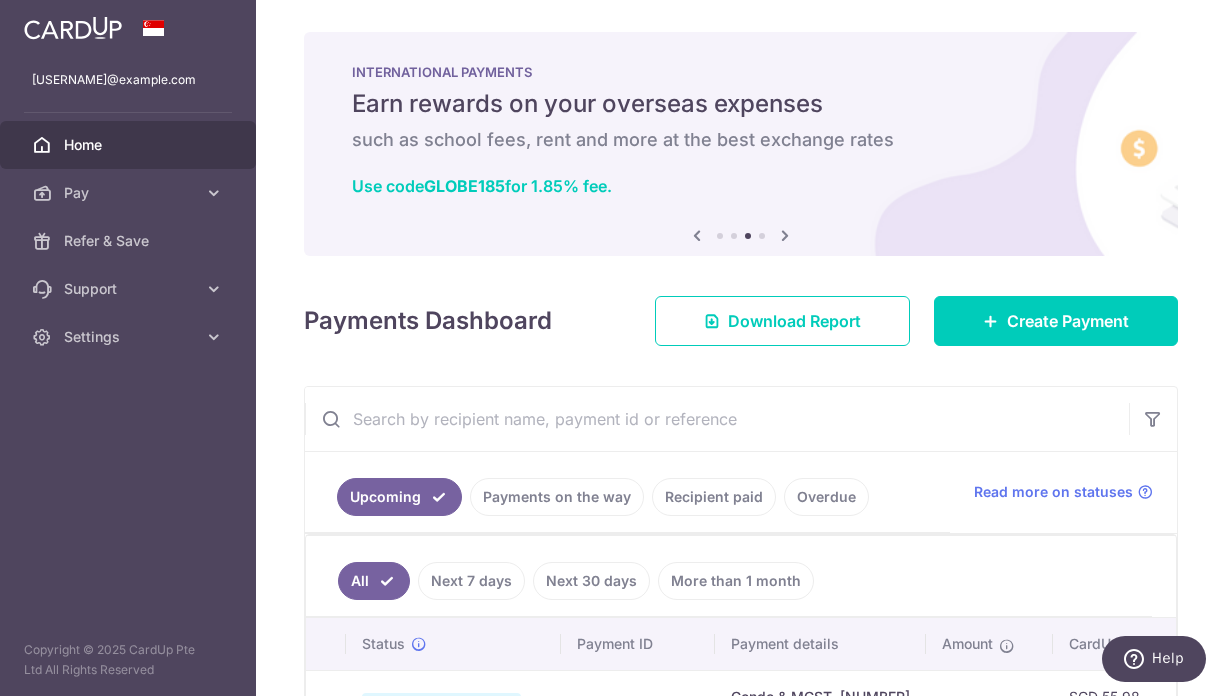 click on "marvinkliu@gmail.com
Home
Pay
Payments
Recipients
Cards
Refer & Save
Support
FAQ
Contact Us
Settings
Account
Logout
Copyright © 2025 CardUp Pte Ltd All Rights Reserved" at bounding box center (128, 348) 